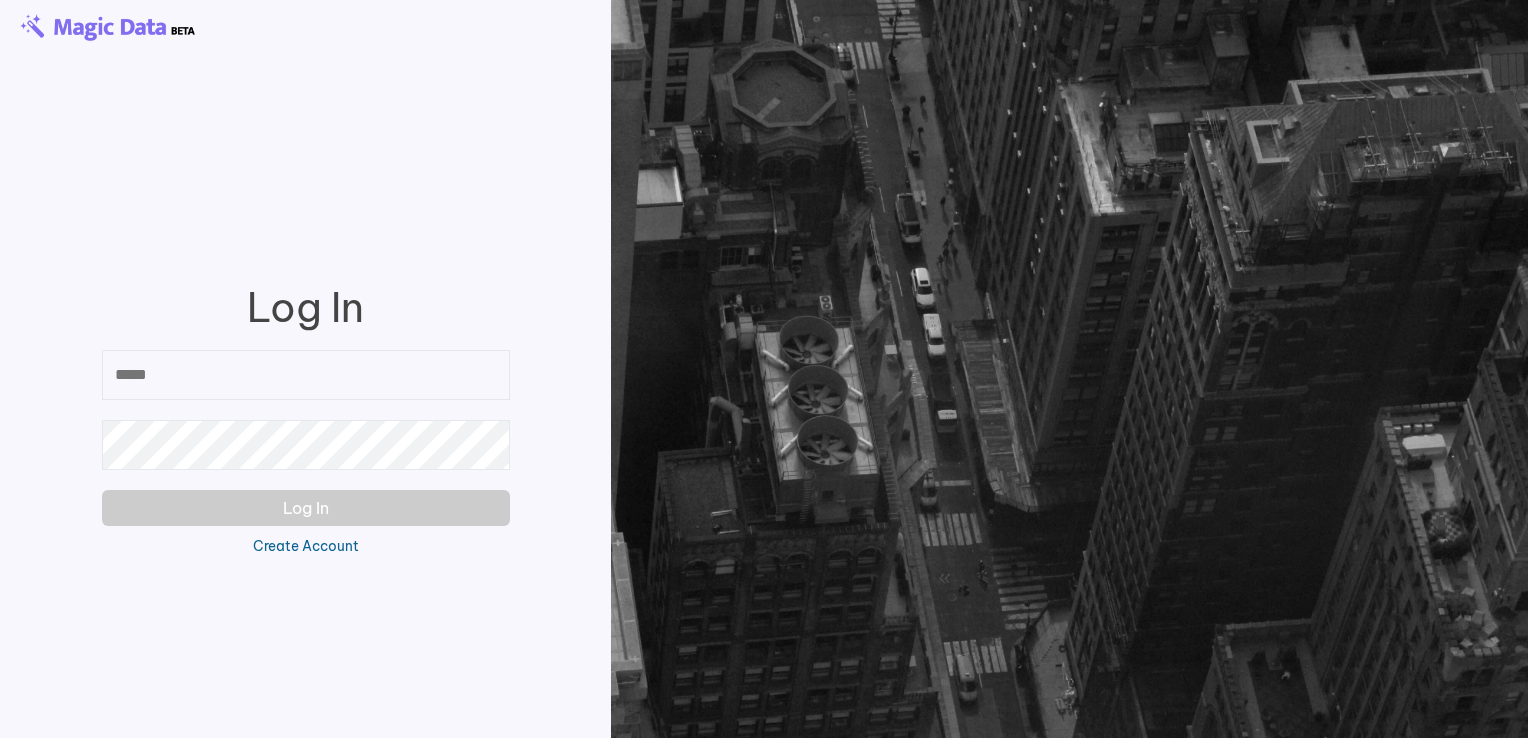 scroll, scrollTop: 0, scrollLeft: 0, axis: both 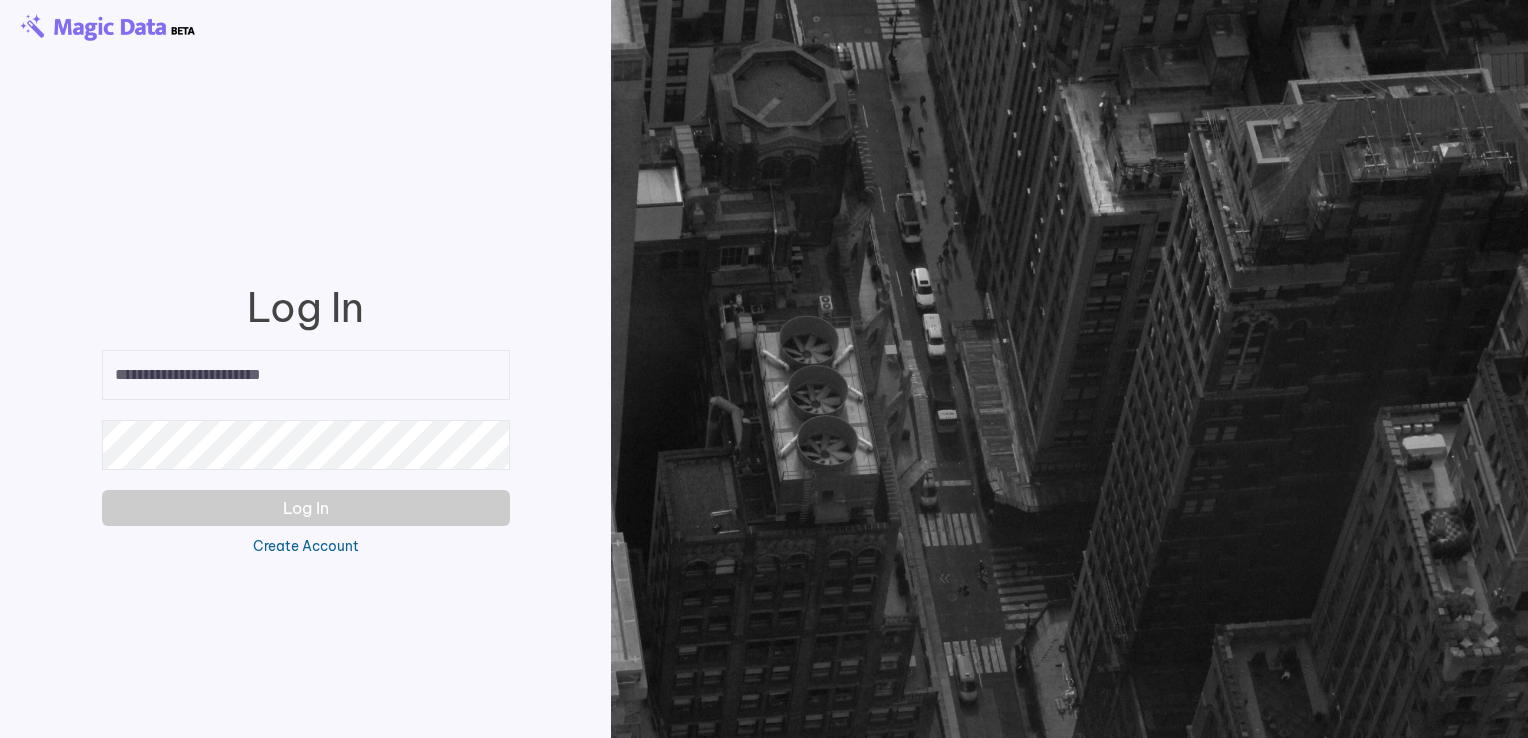 type on "**********" 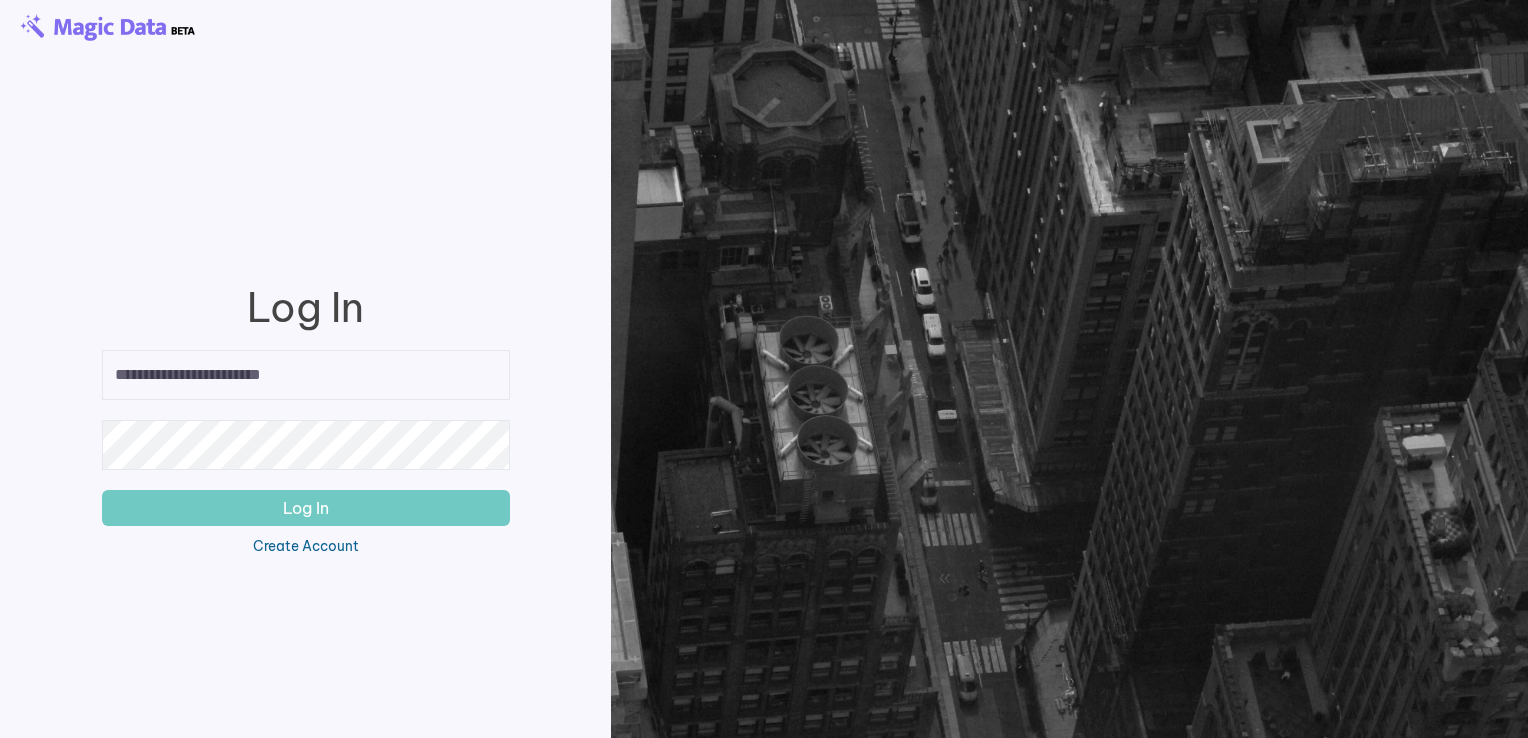 click on "Log In" at bounding box center (306, 508) 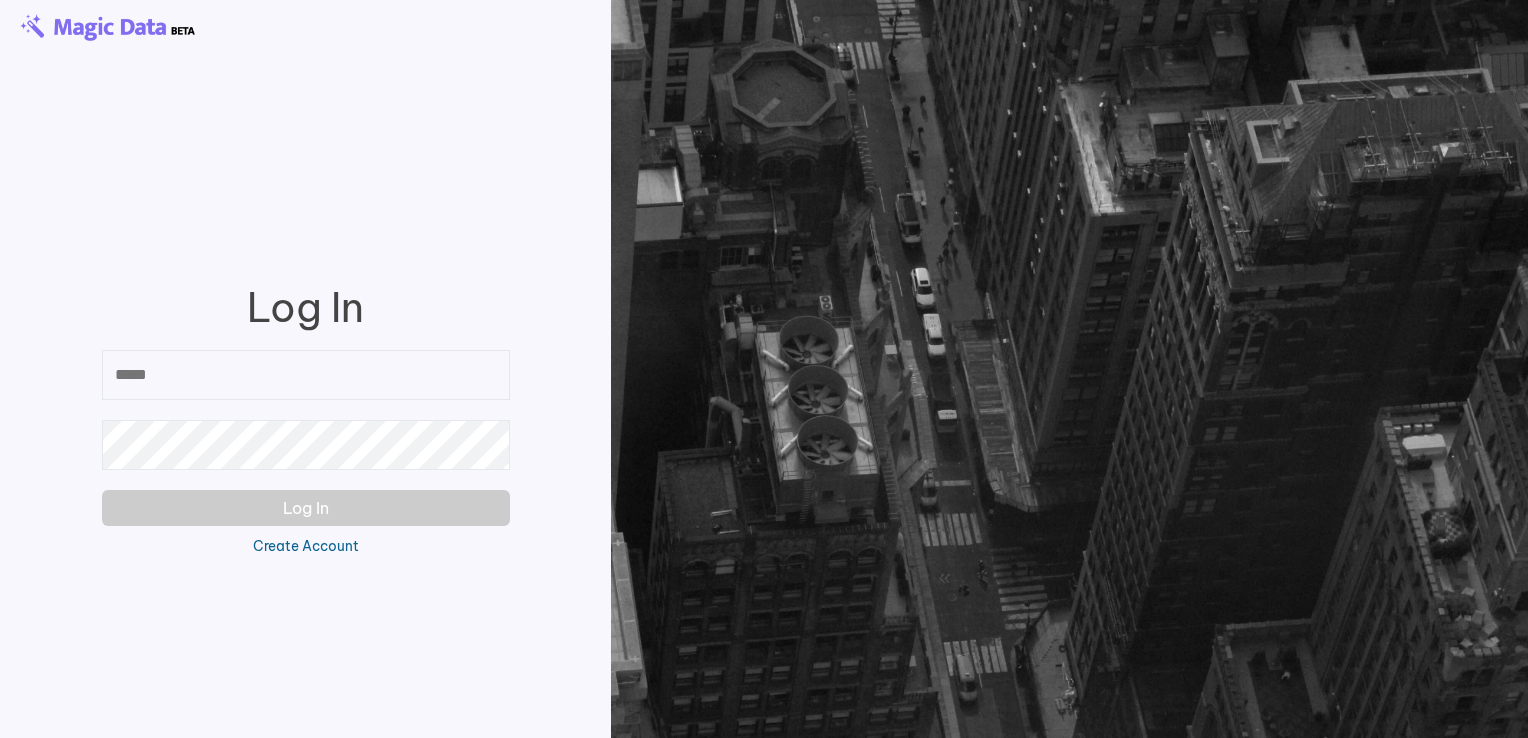 scroll, scrollTop: 0, scrollLeft: 0, axis: both 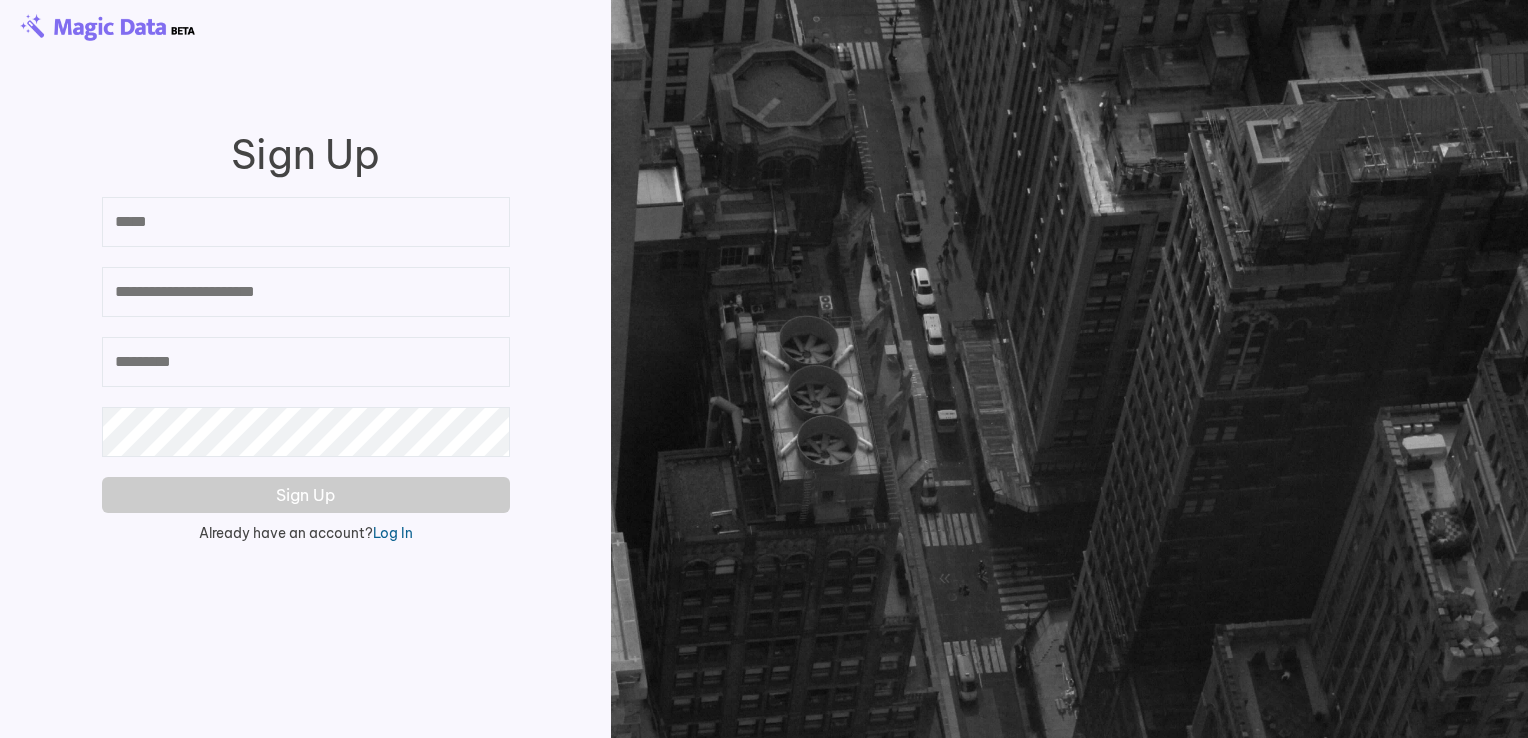 click at bounding box center (306, 222) 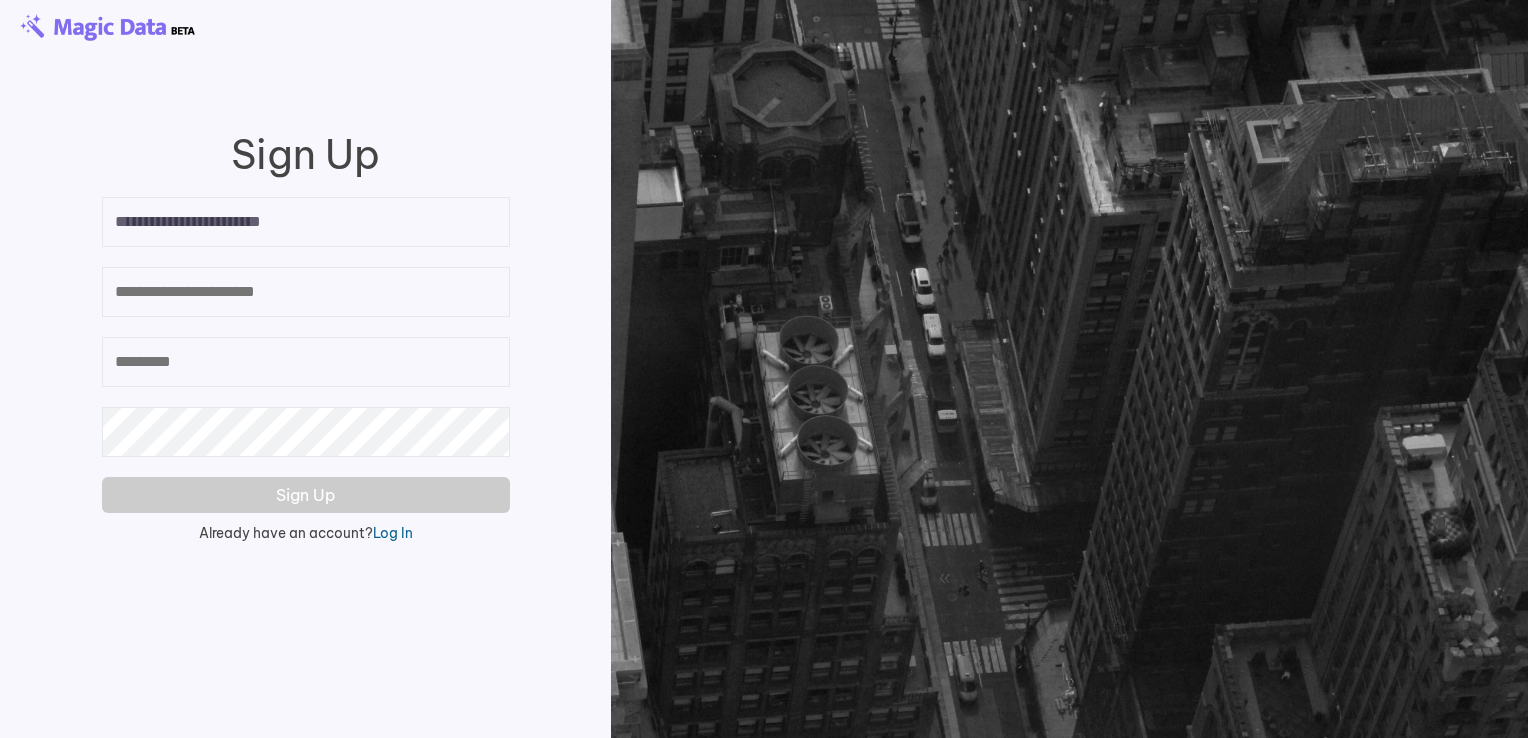 click at bounding box center [306, 292] 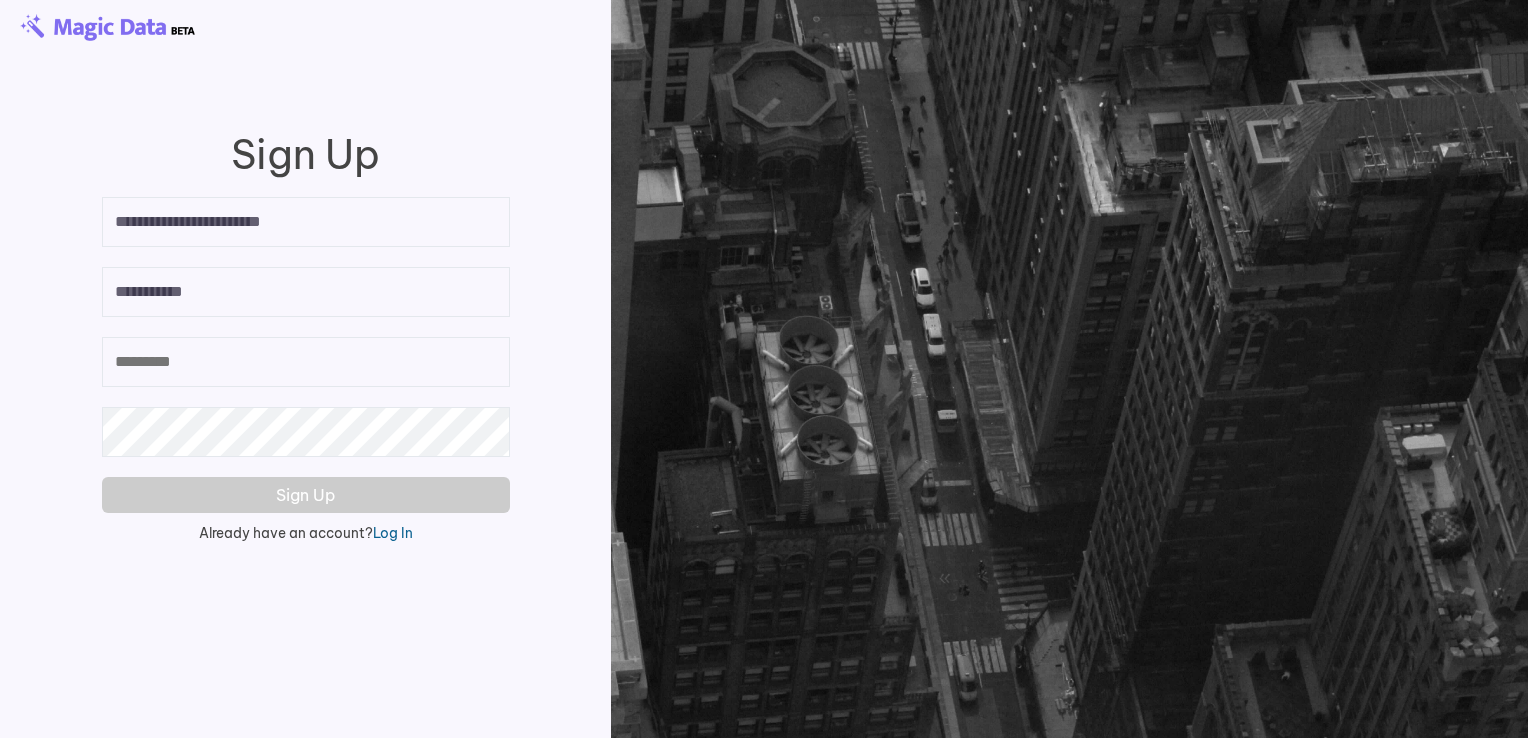 type on "*********" 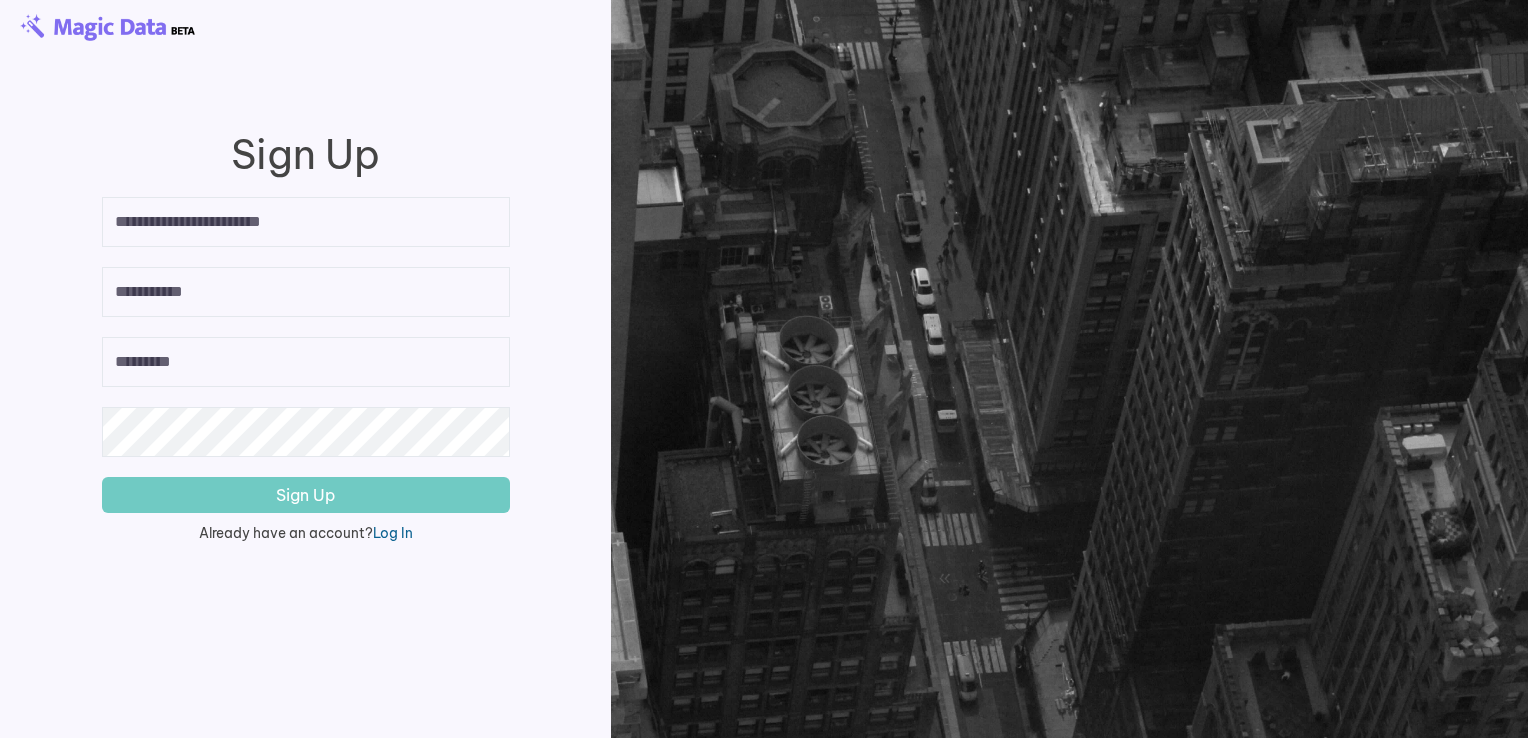 click on "Sign Up" at bounding box center (306, 495) 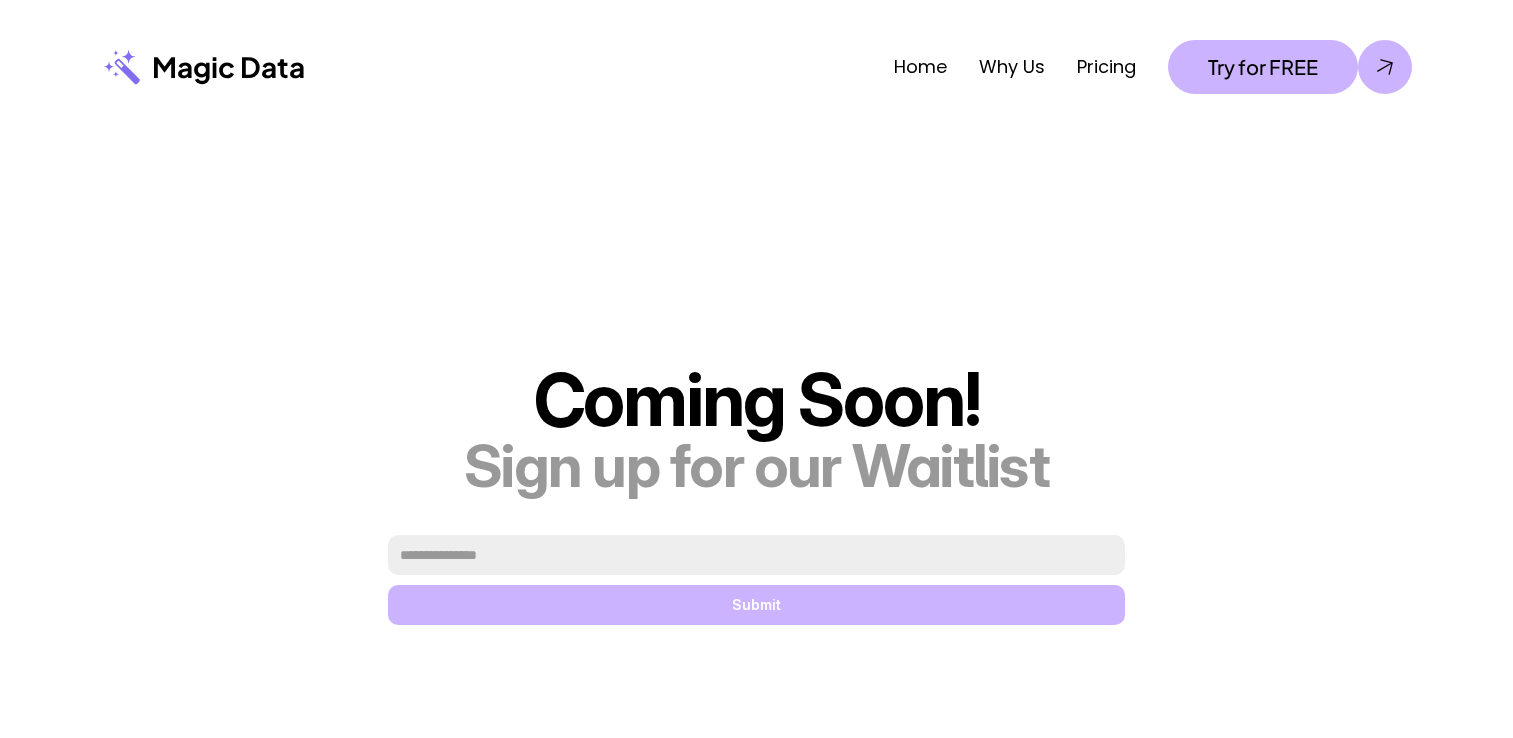 scroll, scrollTop: 0, scrollLeft: 0, axis: both 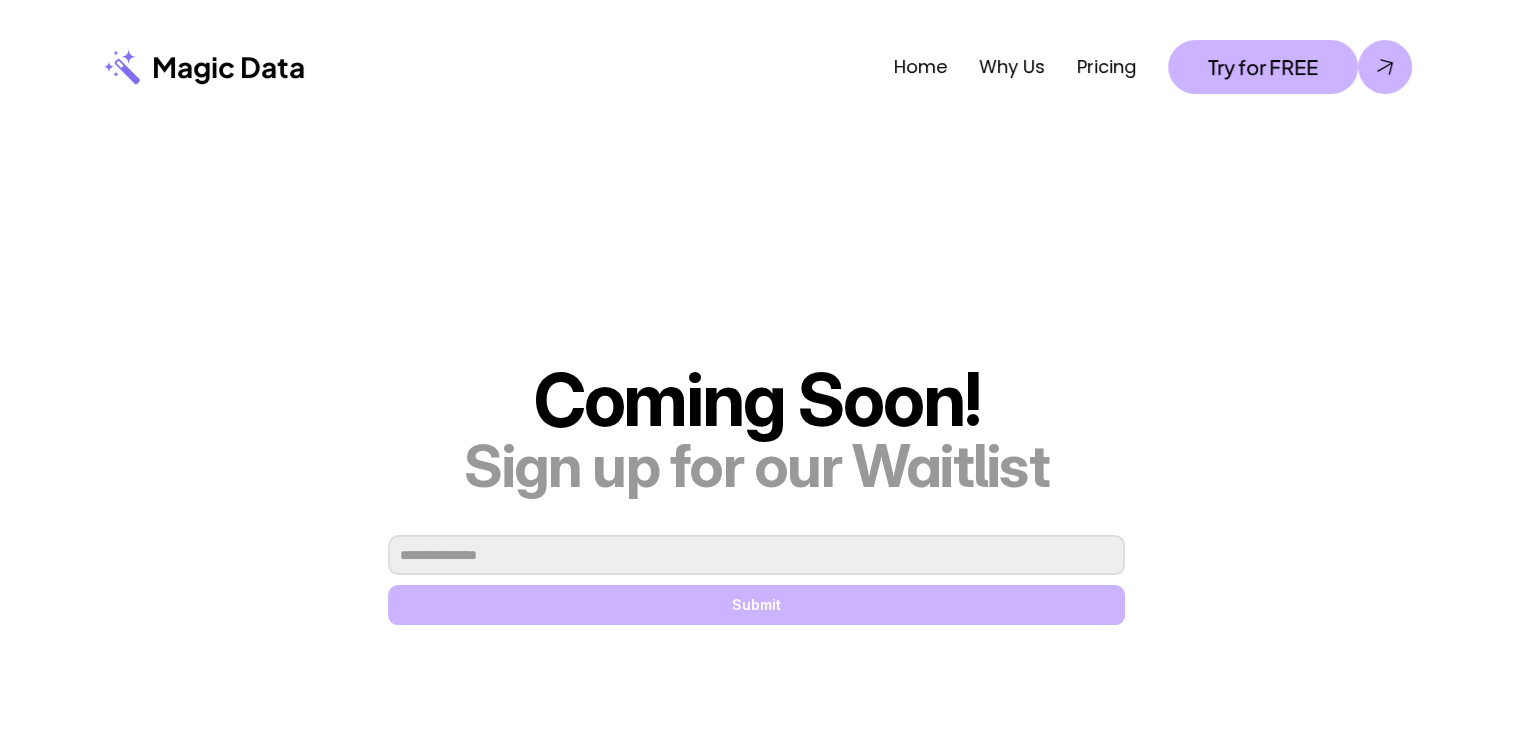 click at bounding box center [756, 555] 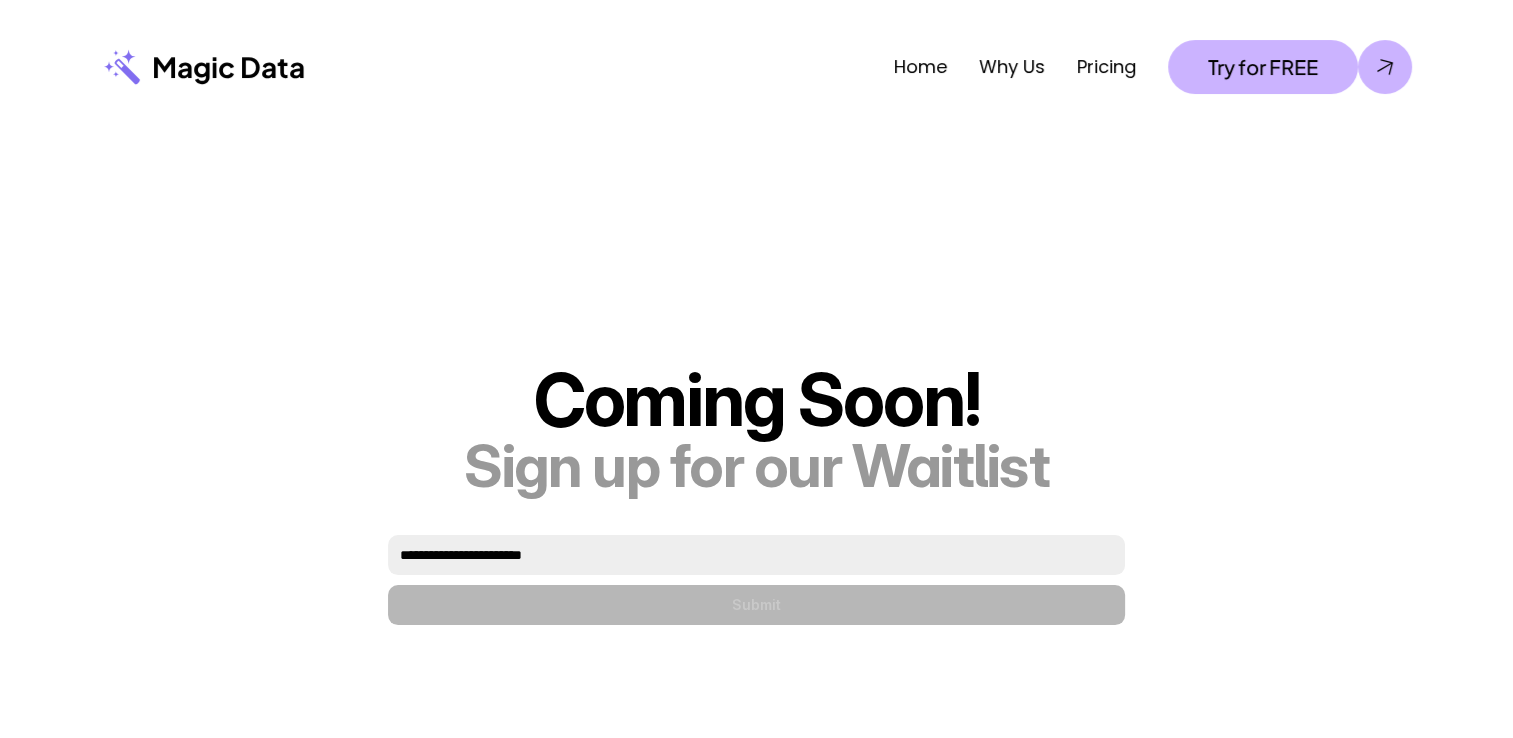 click on "Submit" at bounding box center (756, 605) 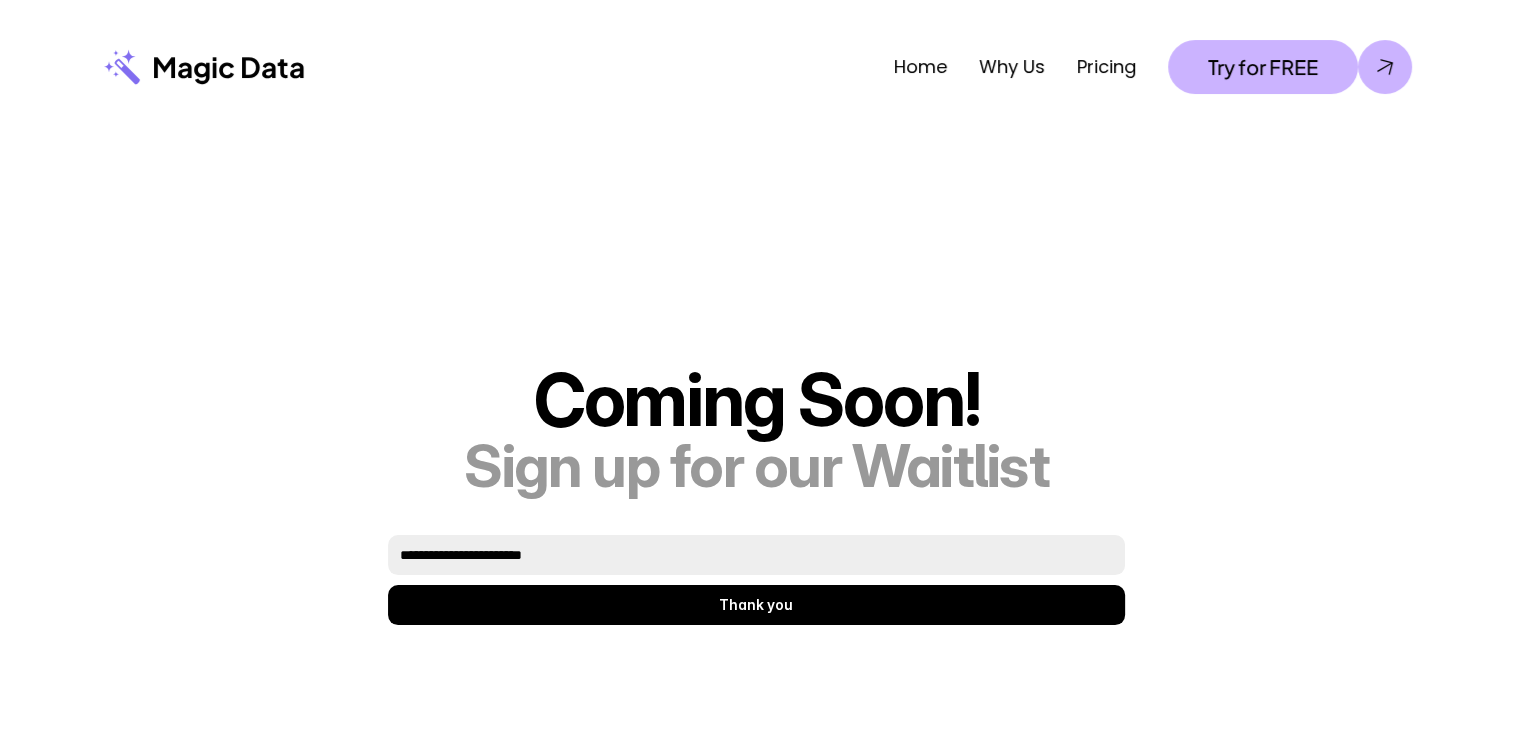 click on "Thank you" at bounding box center (756, 605) 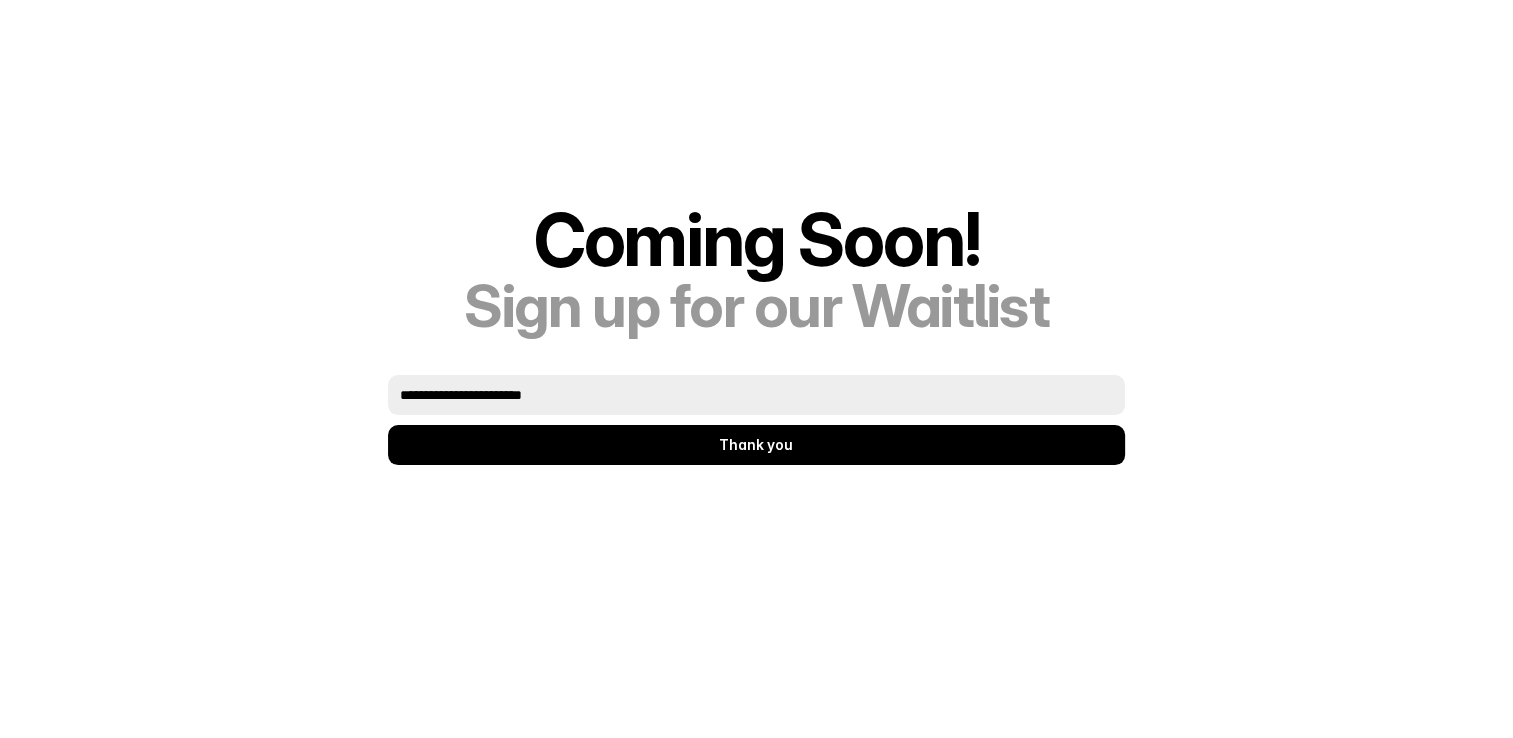 scroll, scrollTop: 0, scrollLeft: 0, axis: both 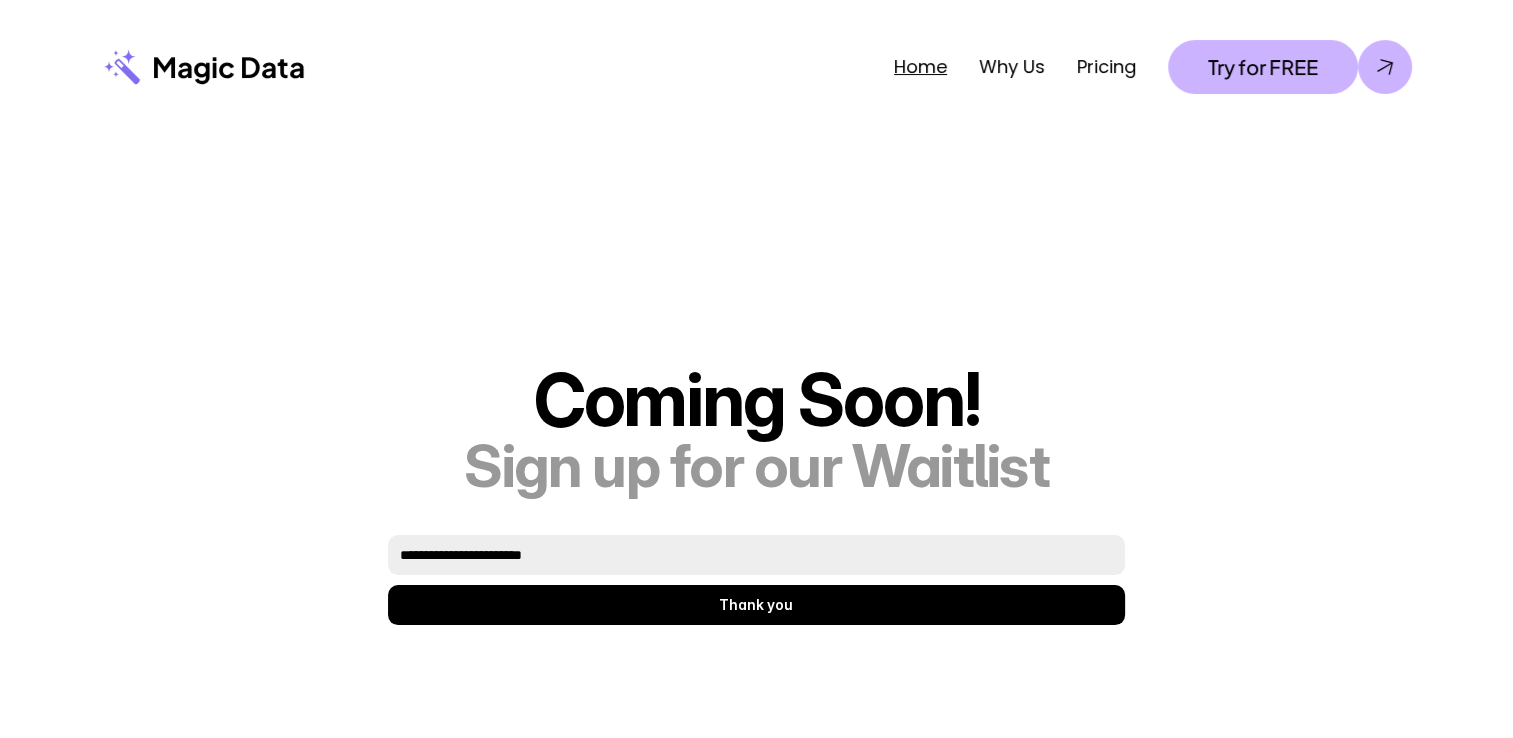 click on "Home" at bounding box center [920, 66] 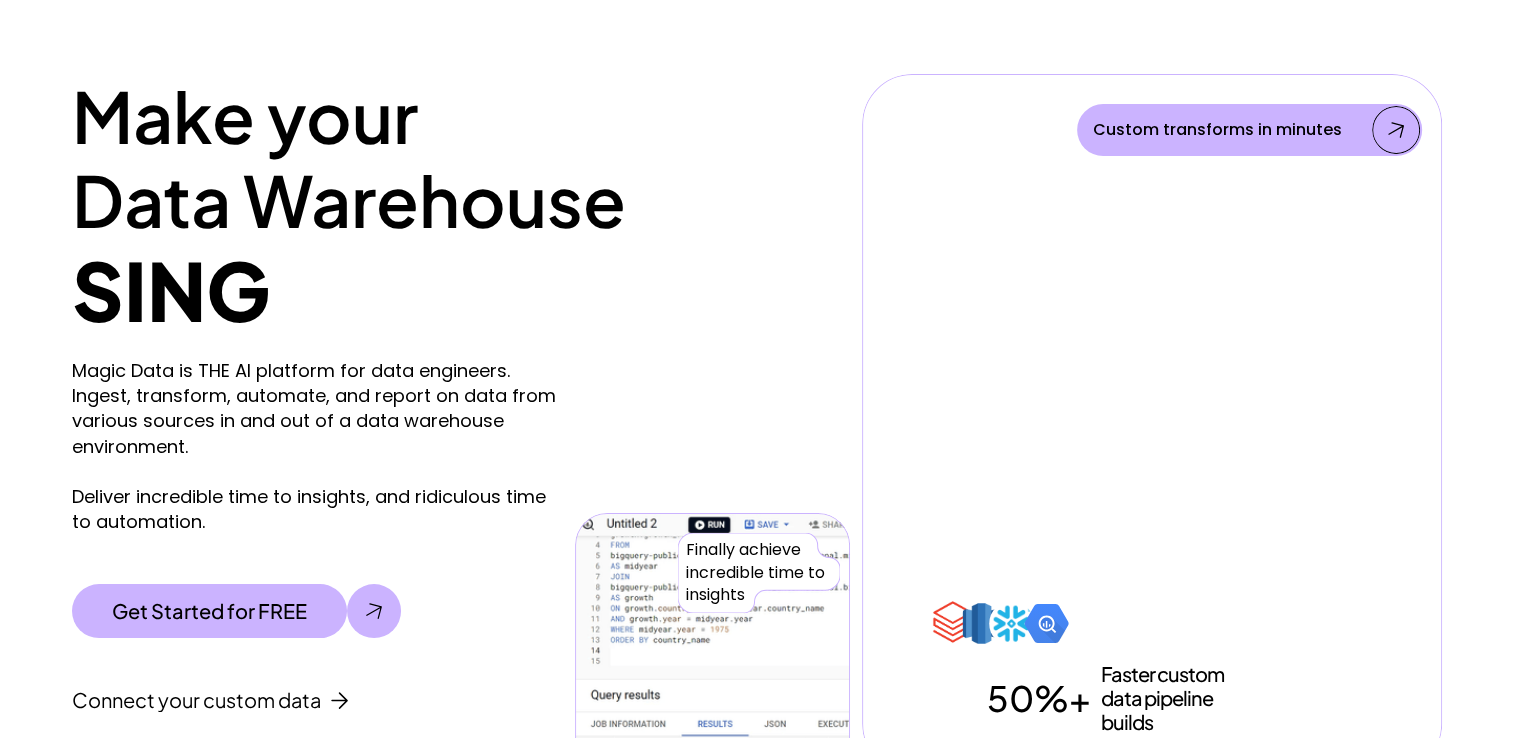 scroll, scrollTop: 0, scrollLeft: 0, axis: both 